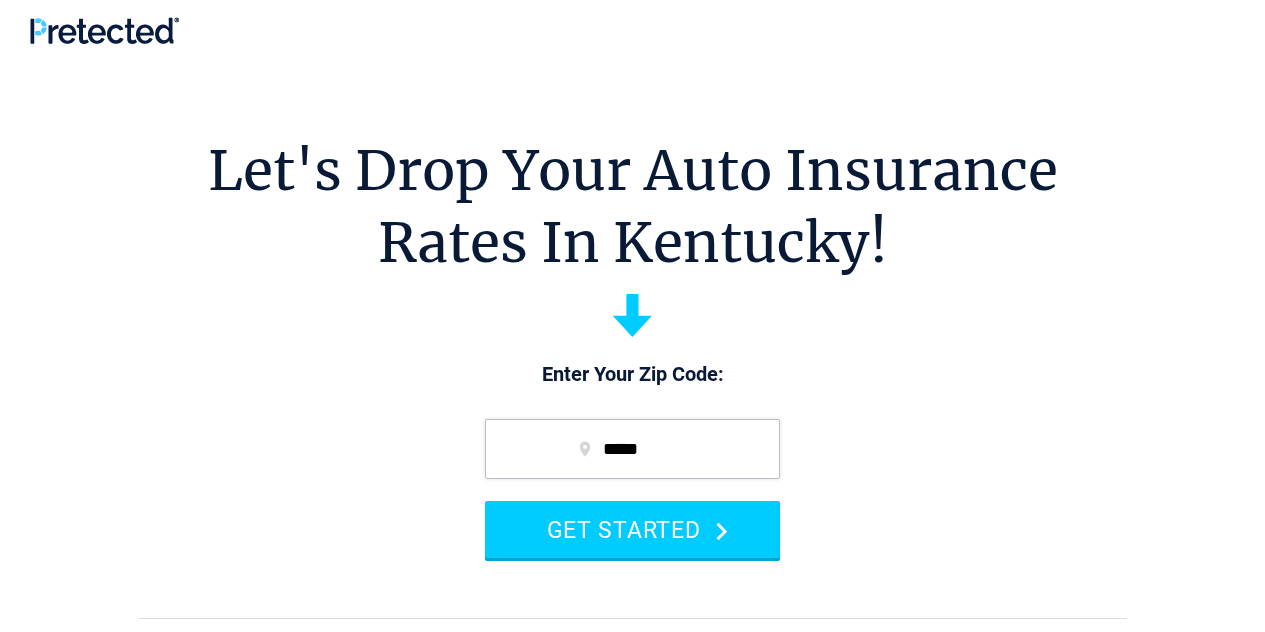 scroll, scrollTop: 0, scrollLeft: 0, axis: both 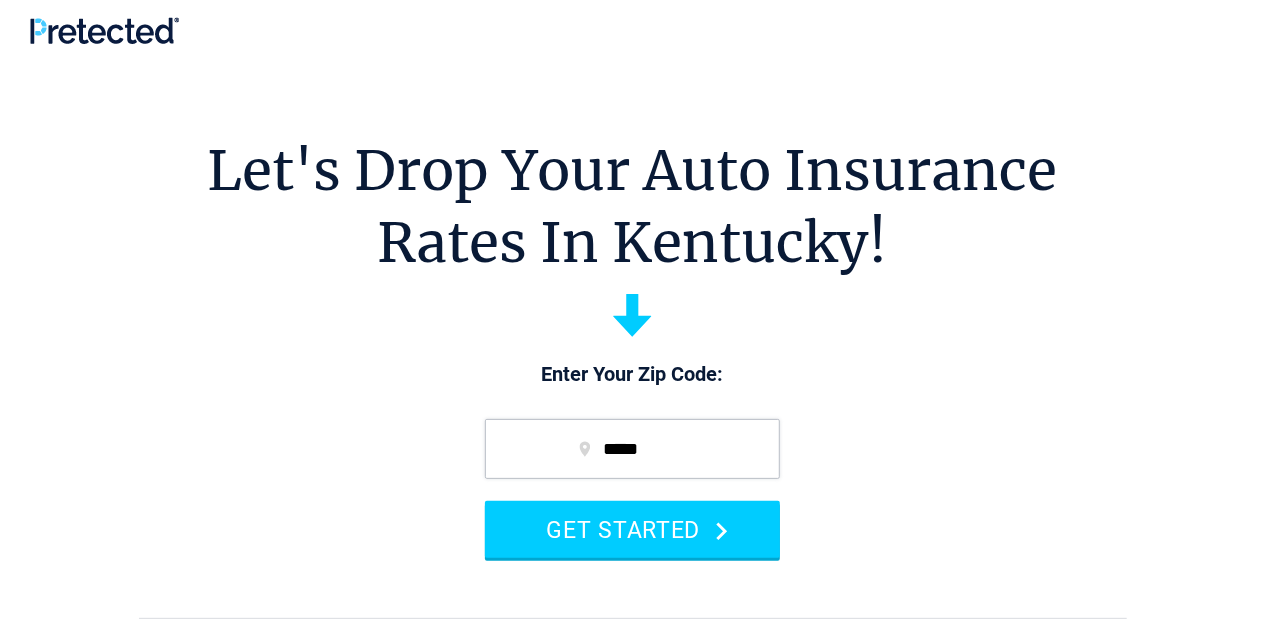 click on "GET STARTED" at bounding box center (632, 529) 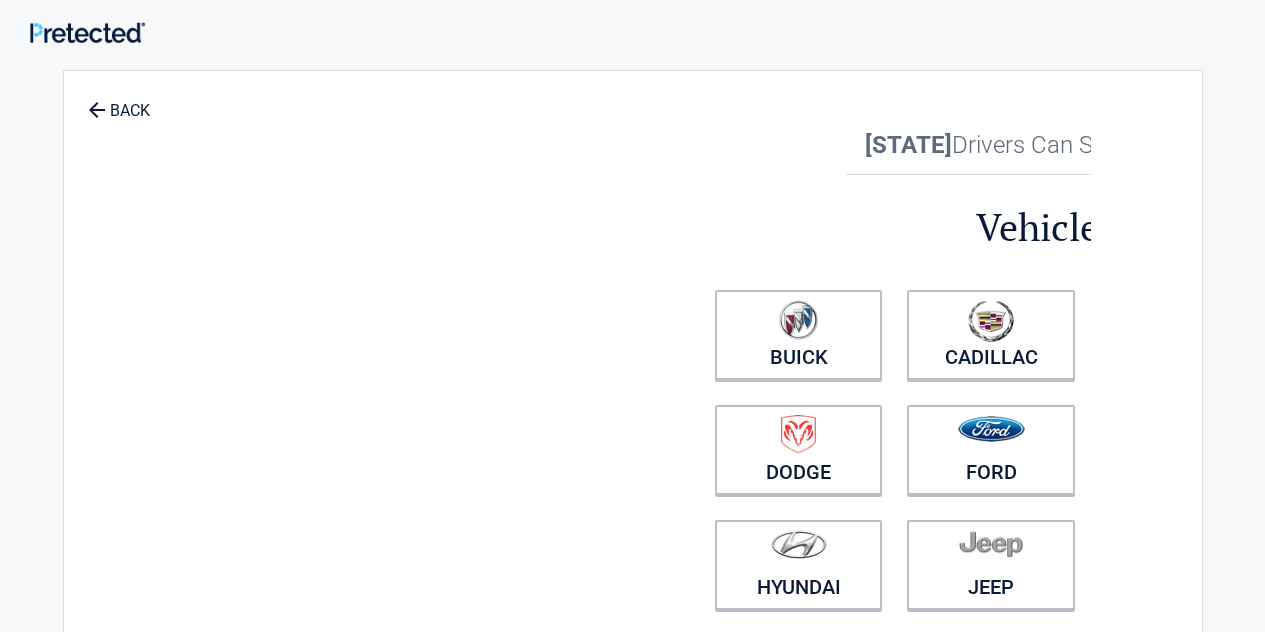 scroll, scrollTop: 0, scrollLeft: 0, axis: both 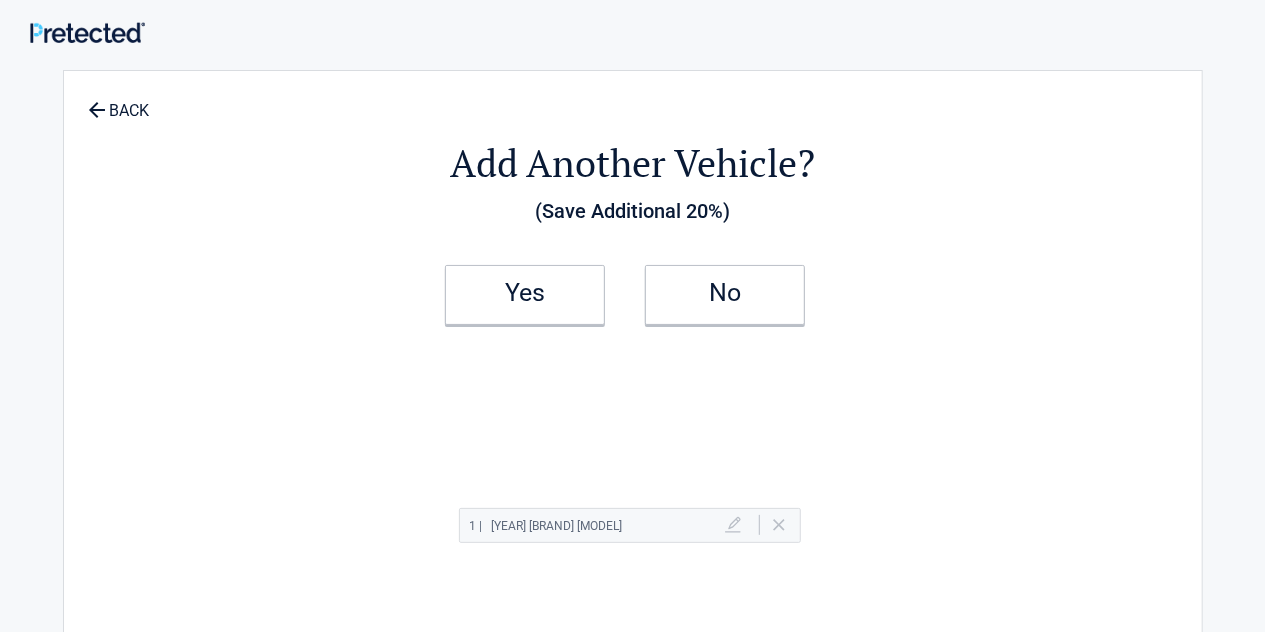 click on "**********" at bounding box center [632, 861] 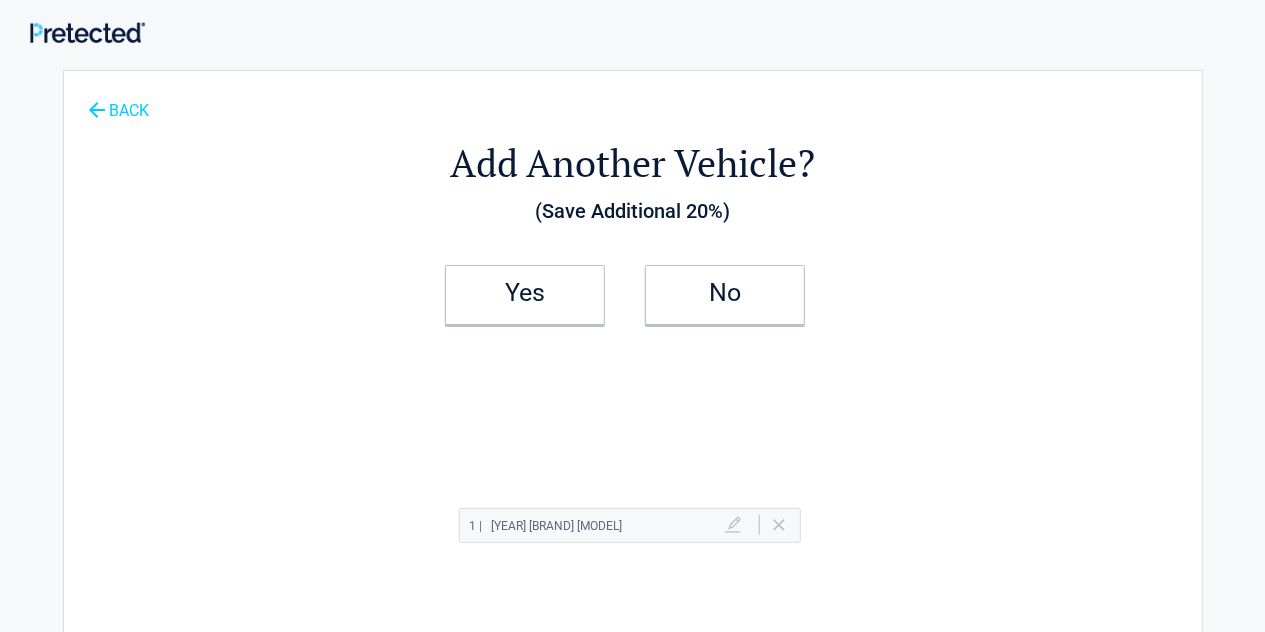 click on "BACK" at bounding box center [119, 101] 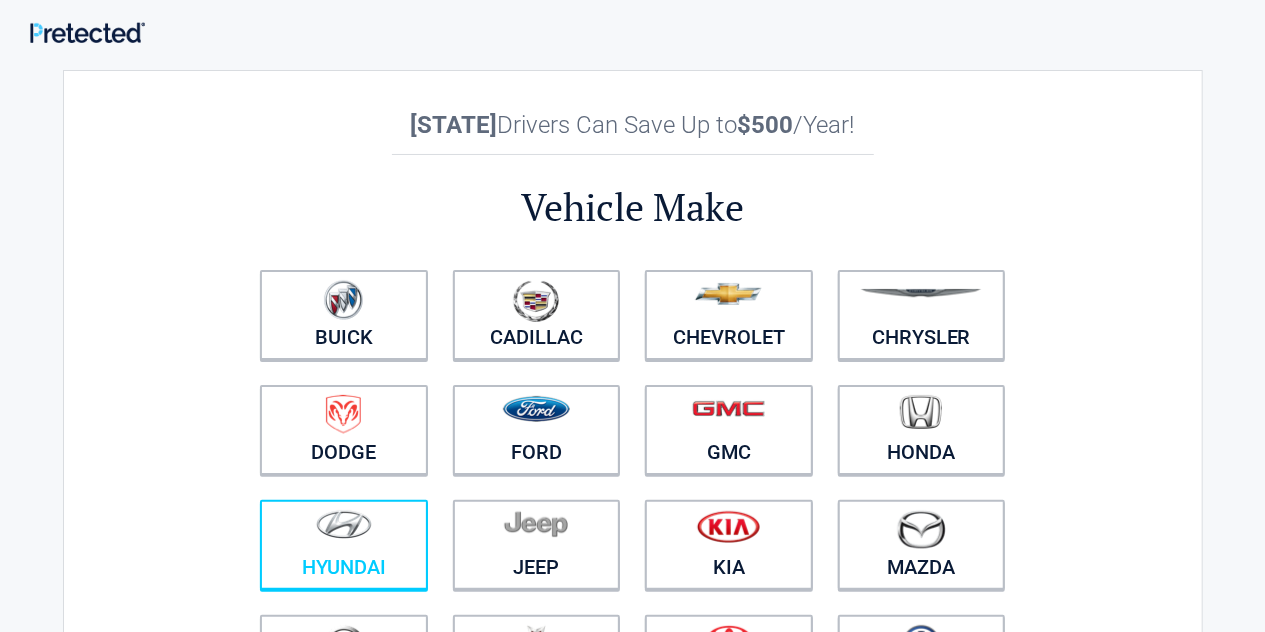 click at bounding box center [344, 532] 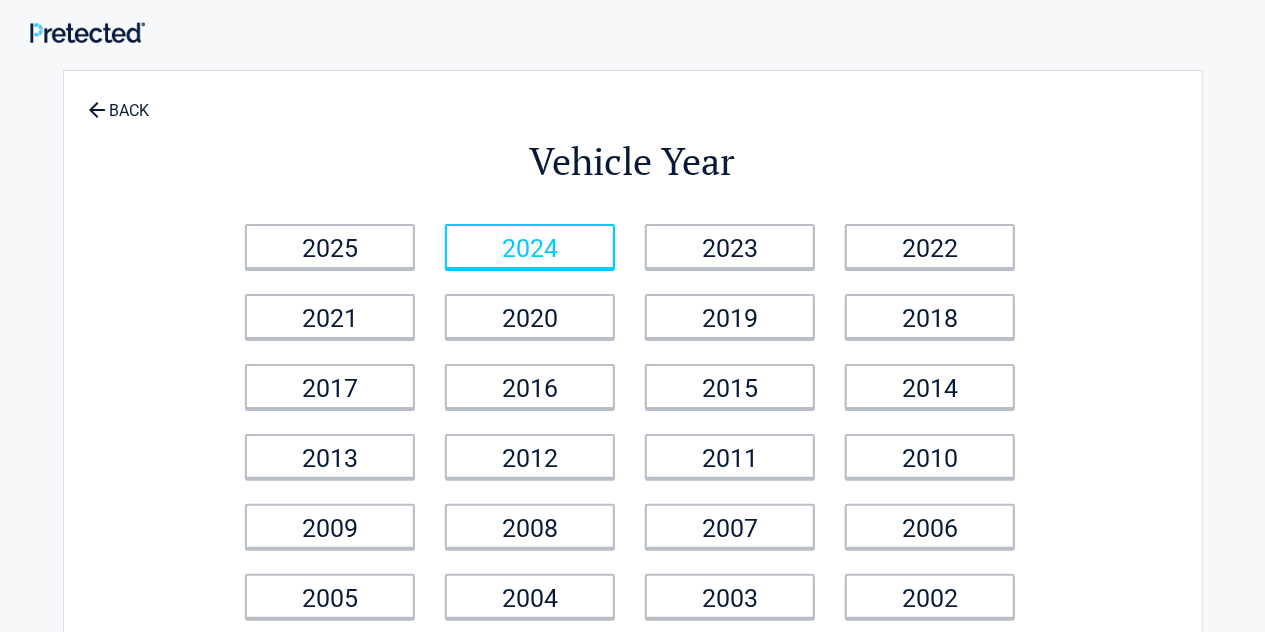 click on "2024" at bounding box center (530, 246) 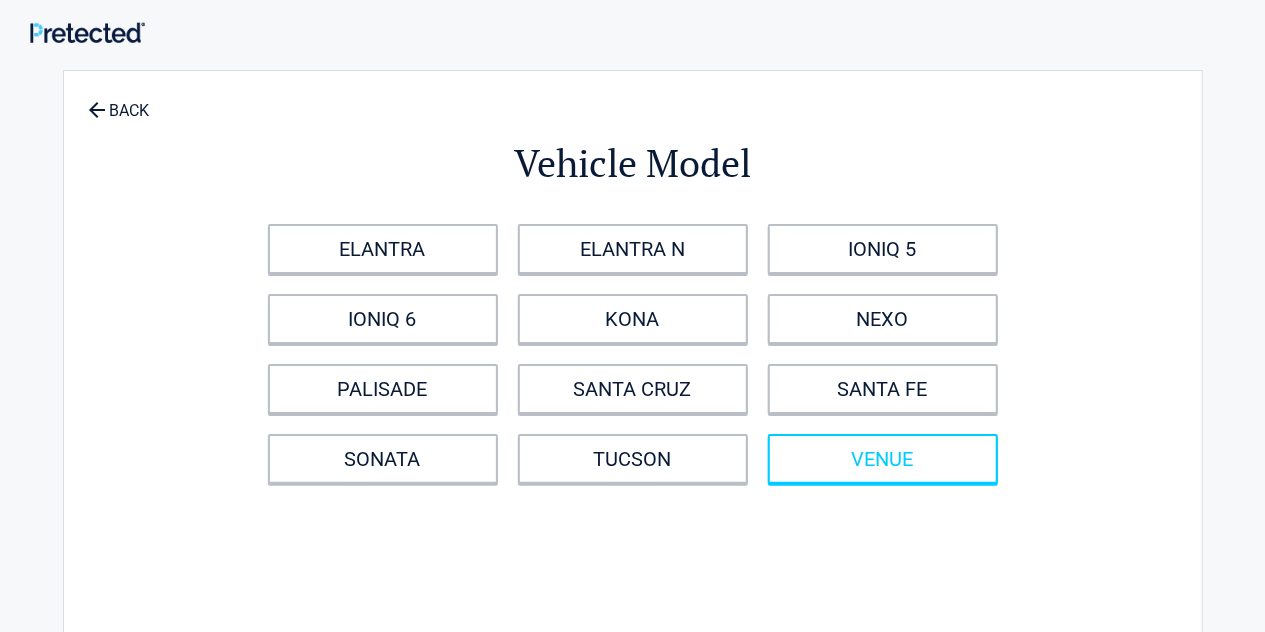 click on "VENUE" at bounding box center (883, 459) 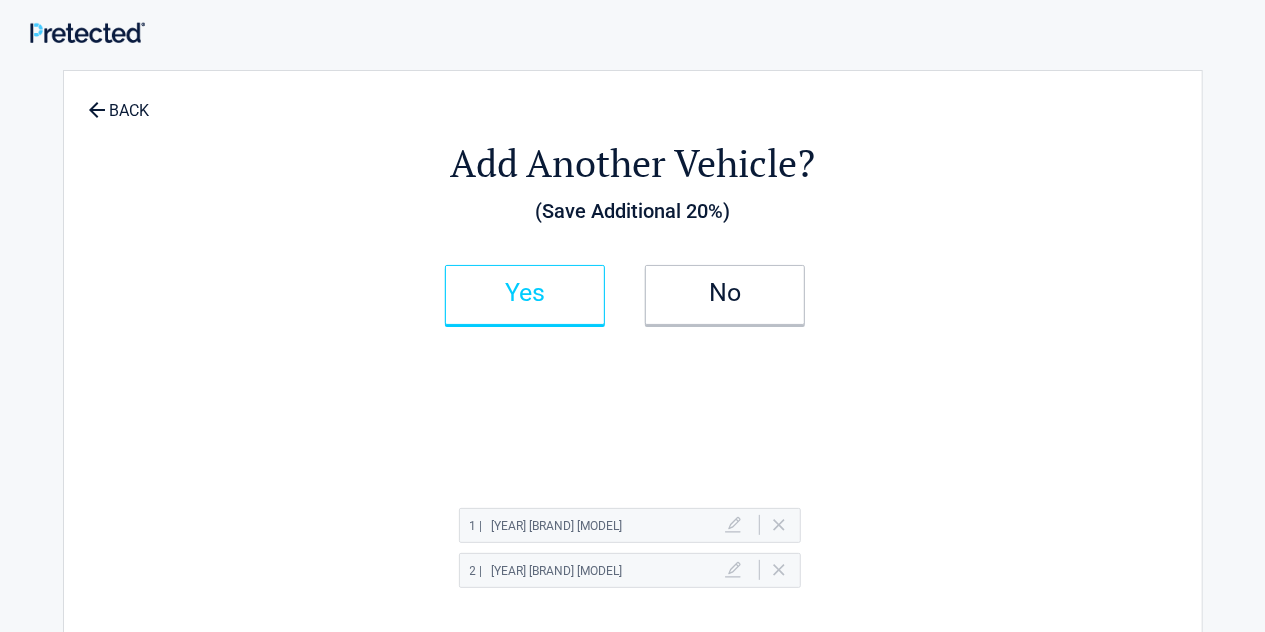 click on "Yes" at bounding box center (525, 295) 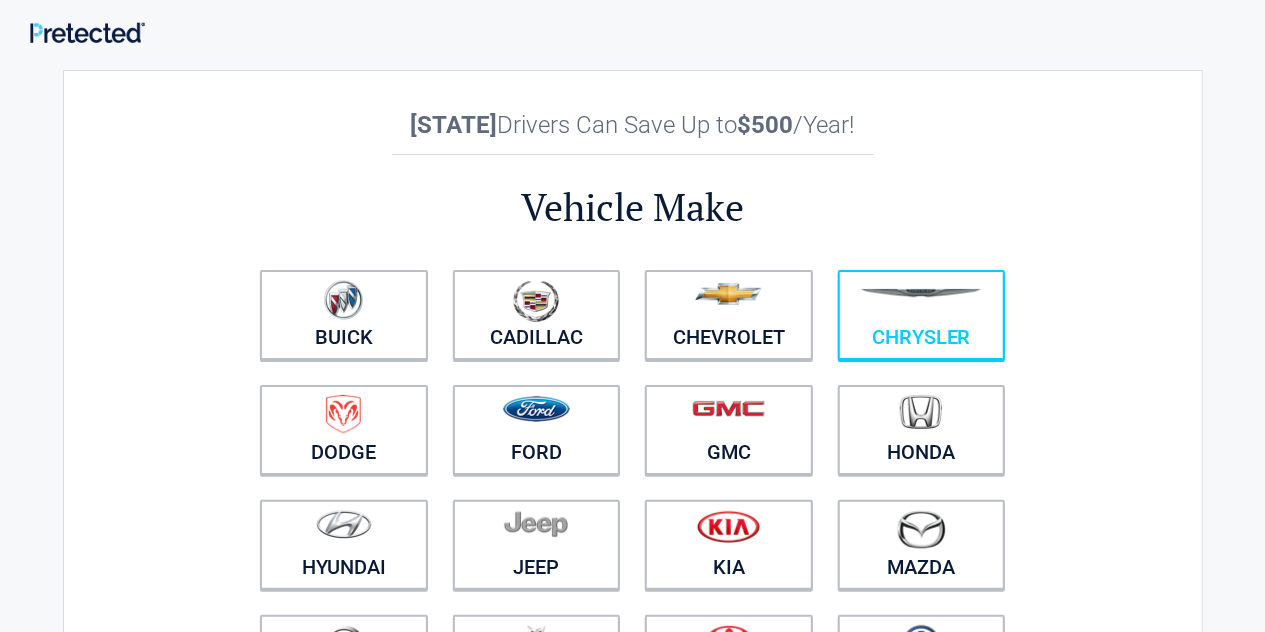 click at bounding box center (922, 302) 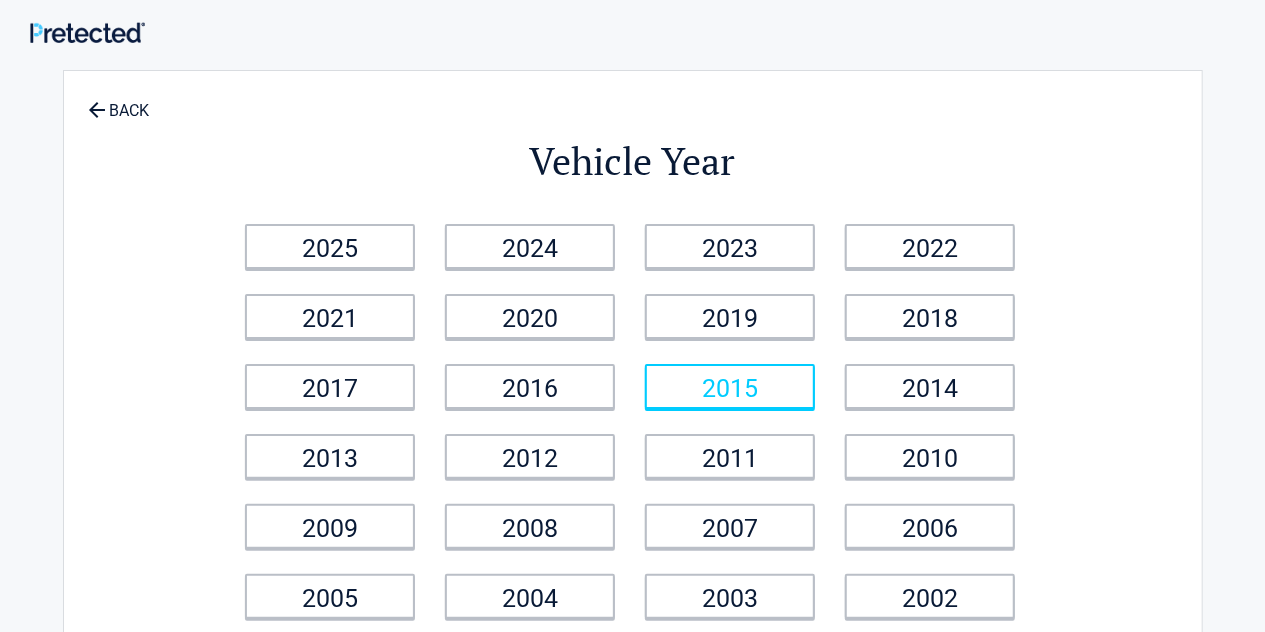 click on "2015" at bounding box center [730, 386] 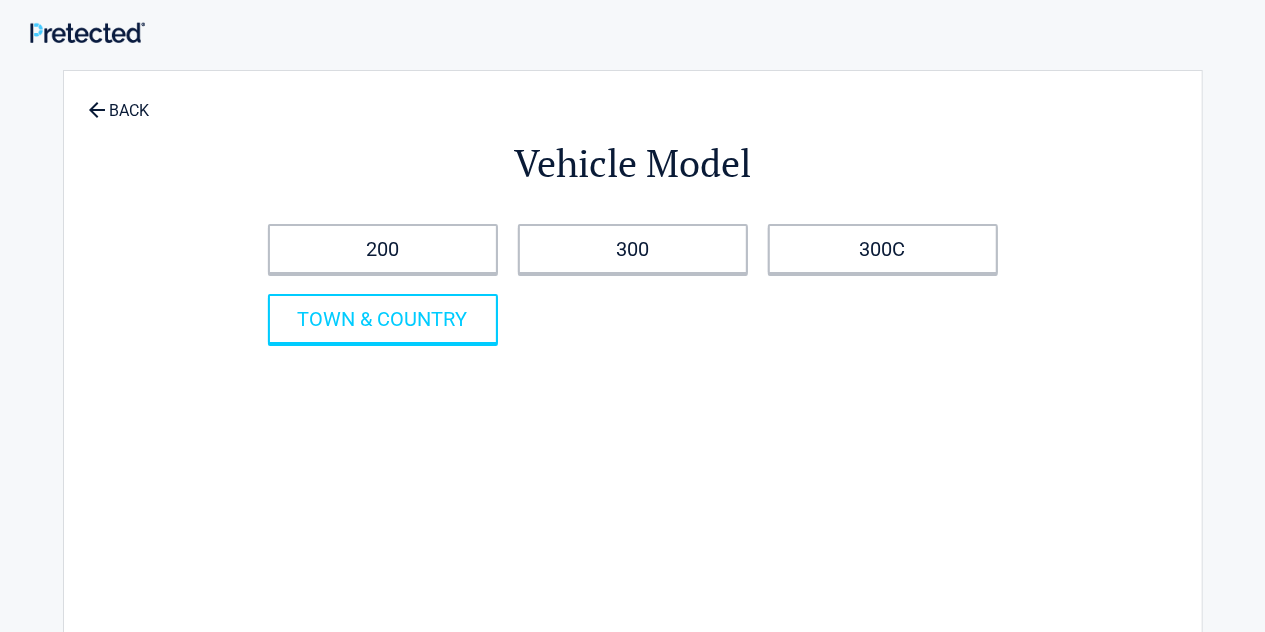 click on "TOWN & COUNTRY" at bounding box center [383, 319] 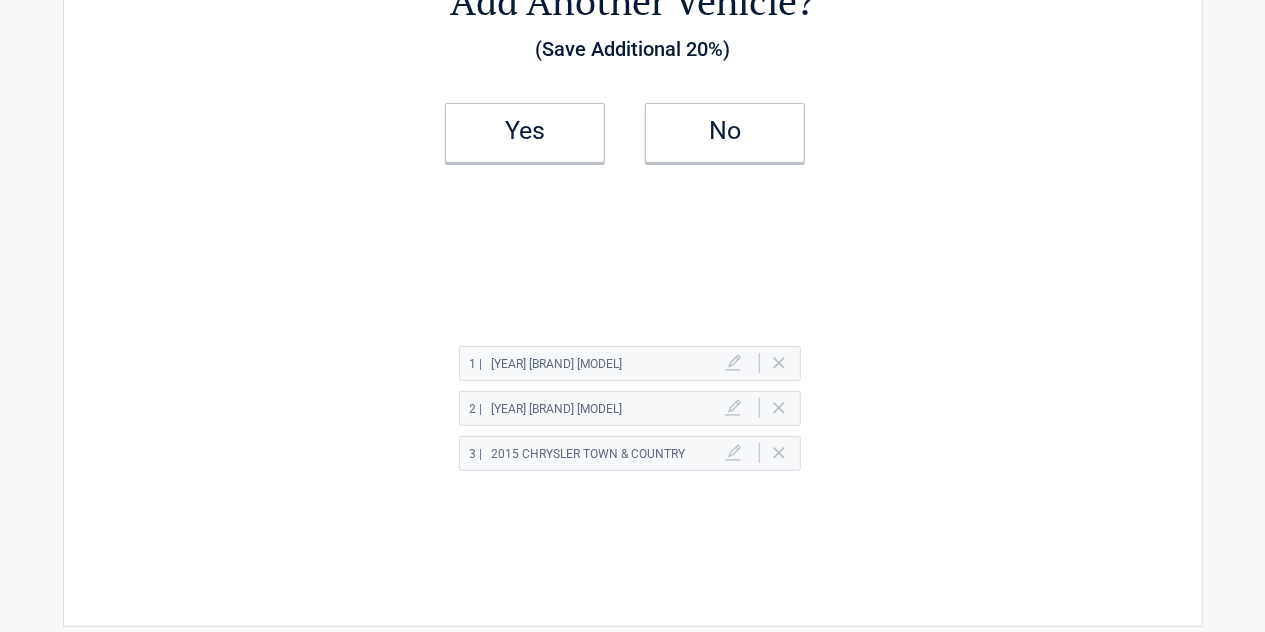 scroll, scrollTop: 180, scrollLeft: 0, axis: vertical 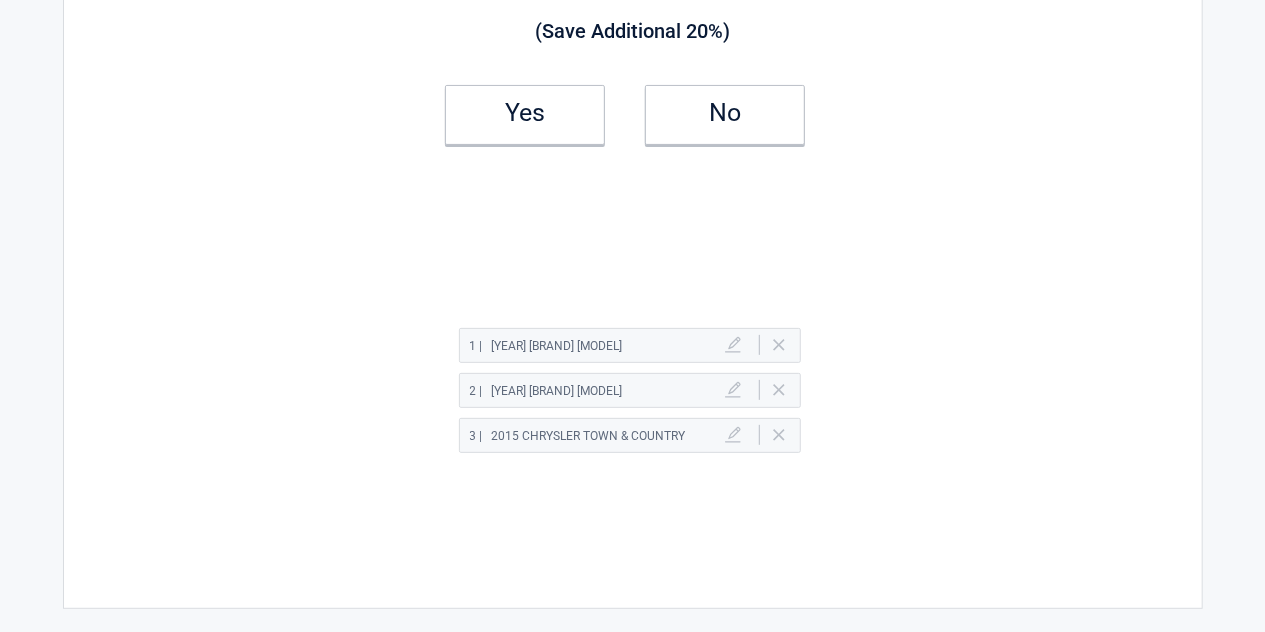 click on "Delete" at bounding box center [779, 345] 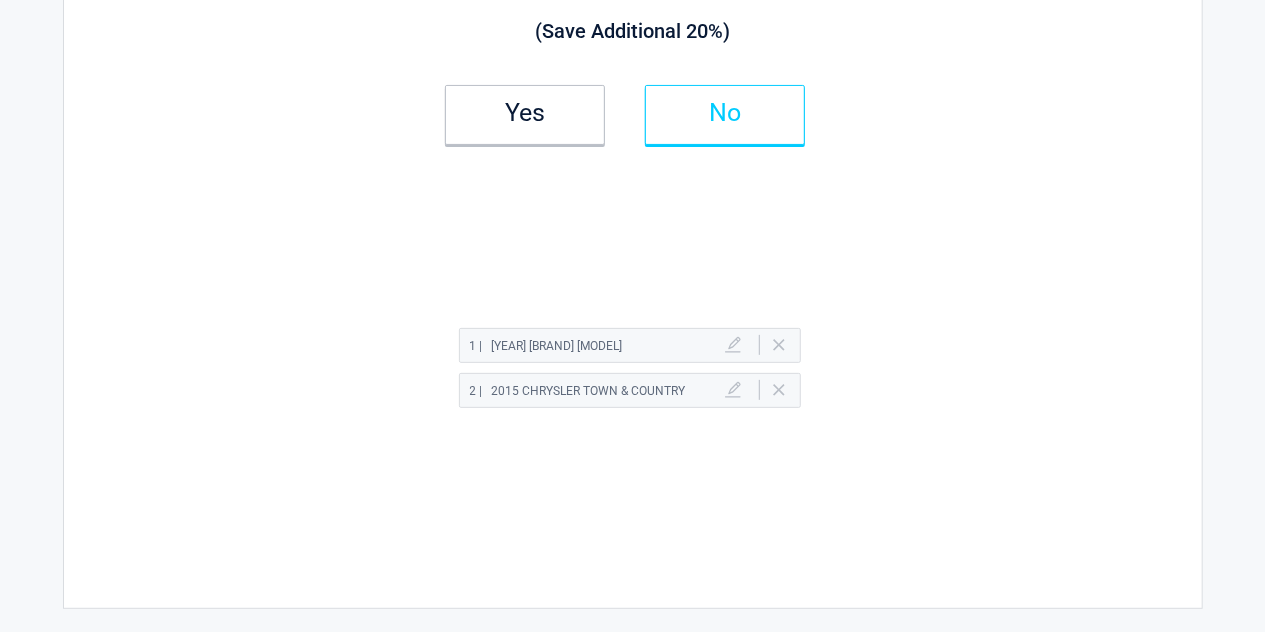 click on "No" at bounding box center (725, 115) 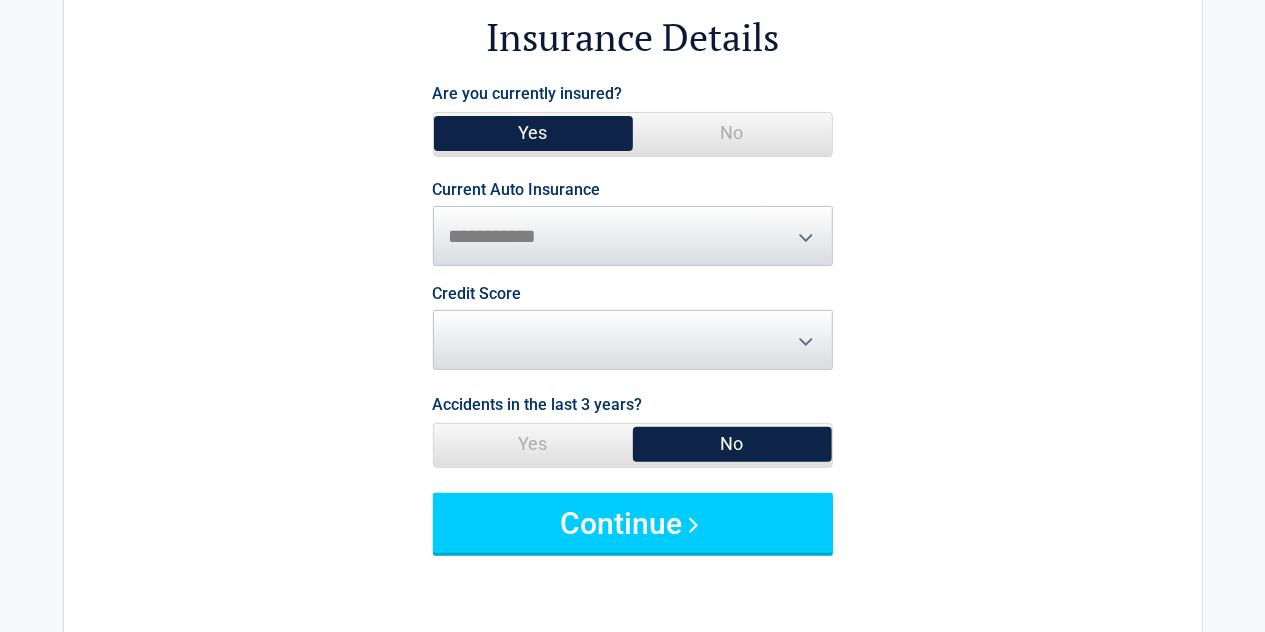 scroll, scrollTop: 139, scrollLeft: 0, axis: vertical 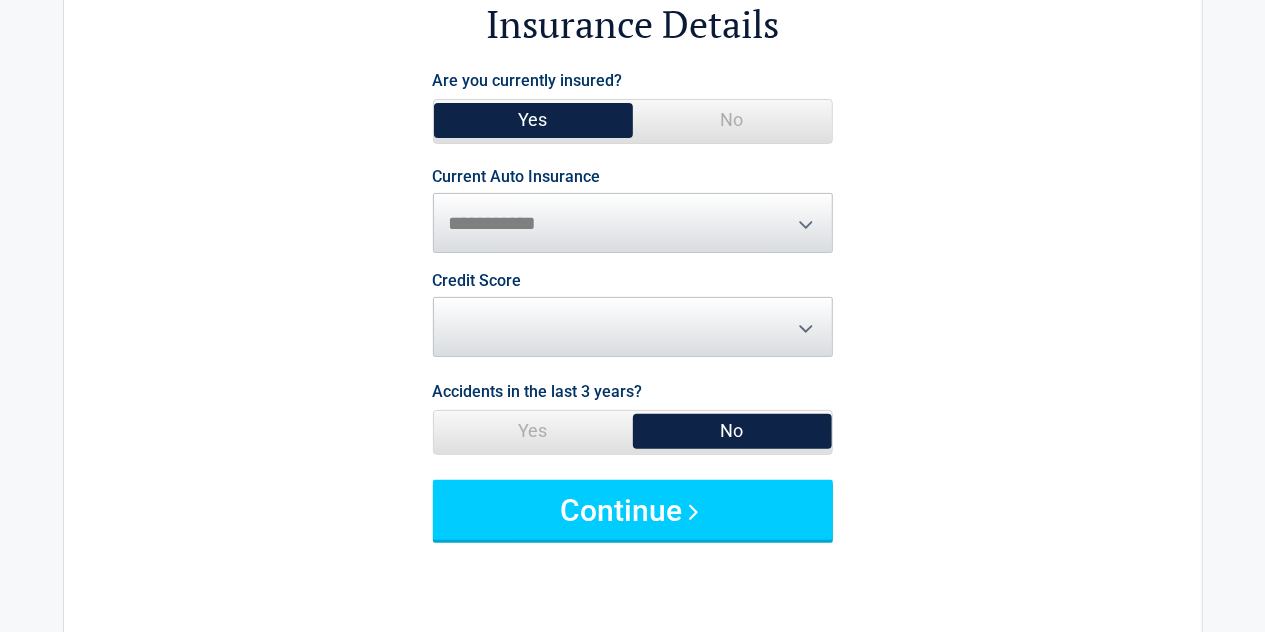 click on "Credit Score
*********
****
*******
****" at bounding box center [633, 315] 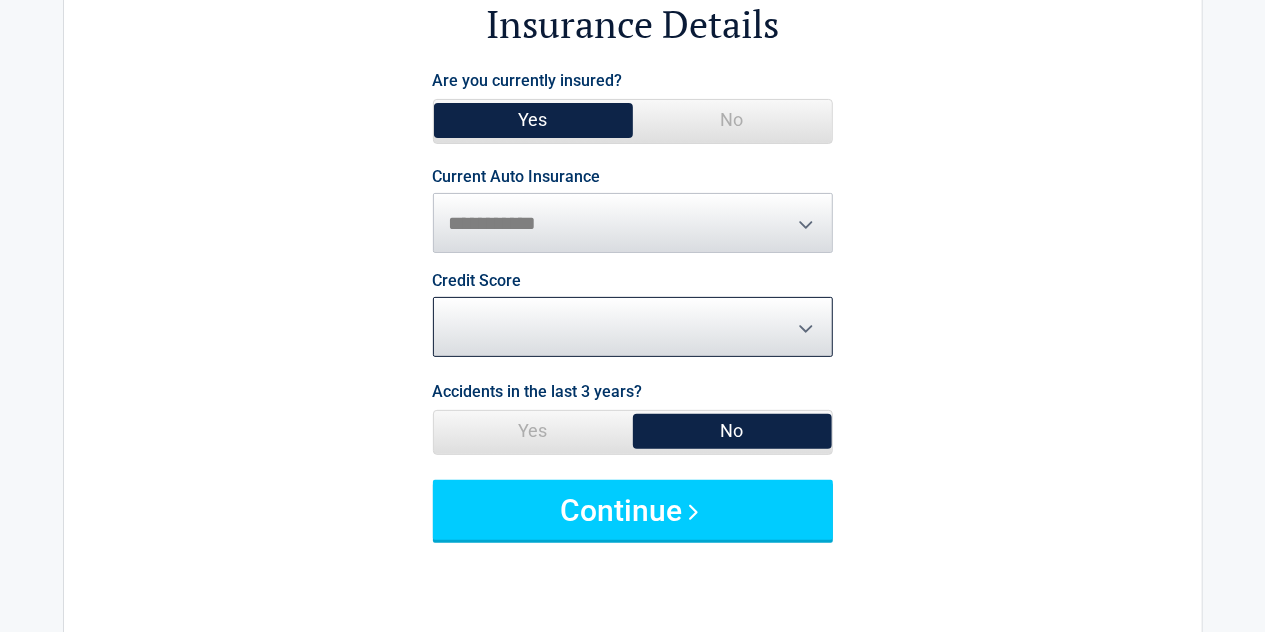 click on "*********
****
*******
****" at bounding box center (633, 327) 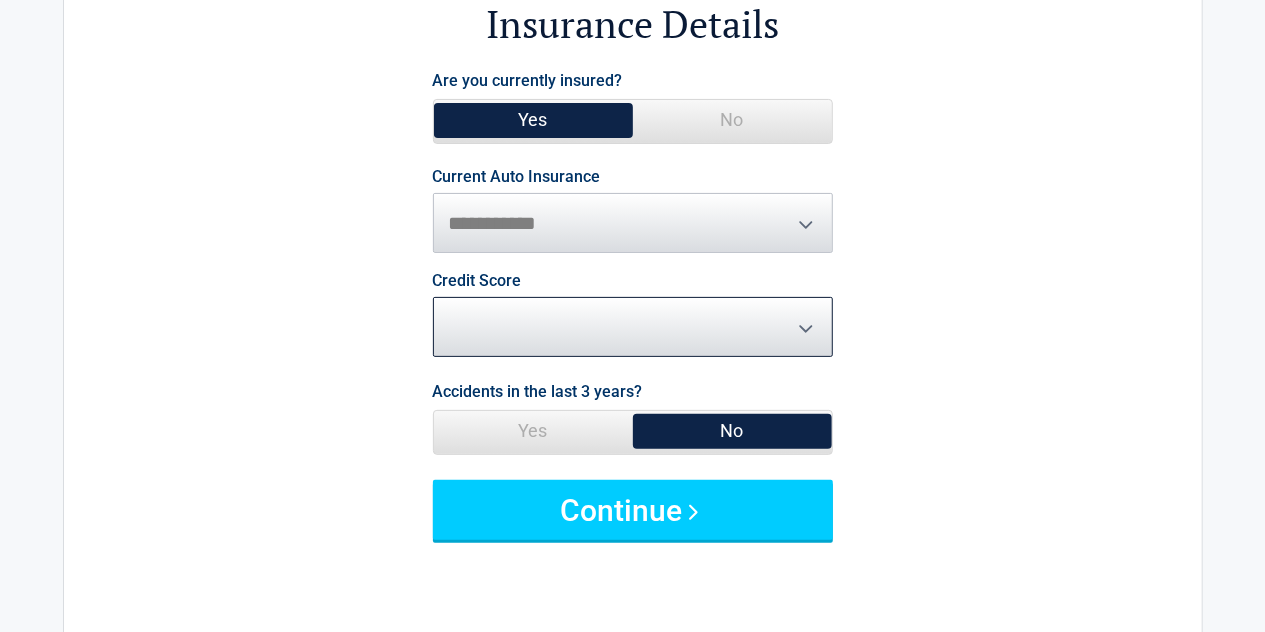 select on "*******" 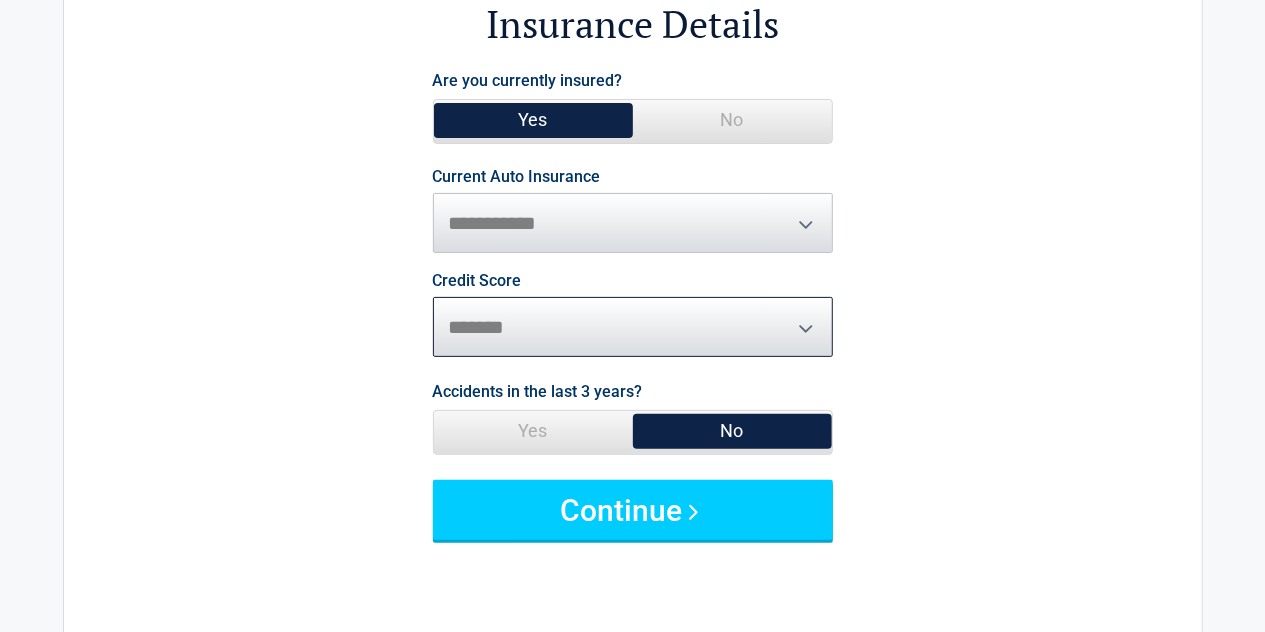 click on "*********
****
*******
****" at bounding box center (633, 327) 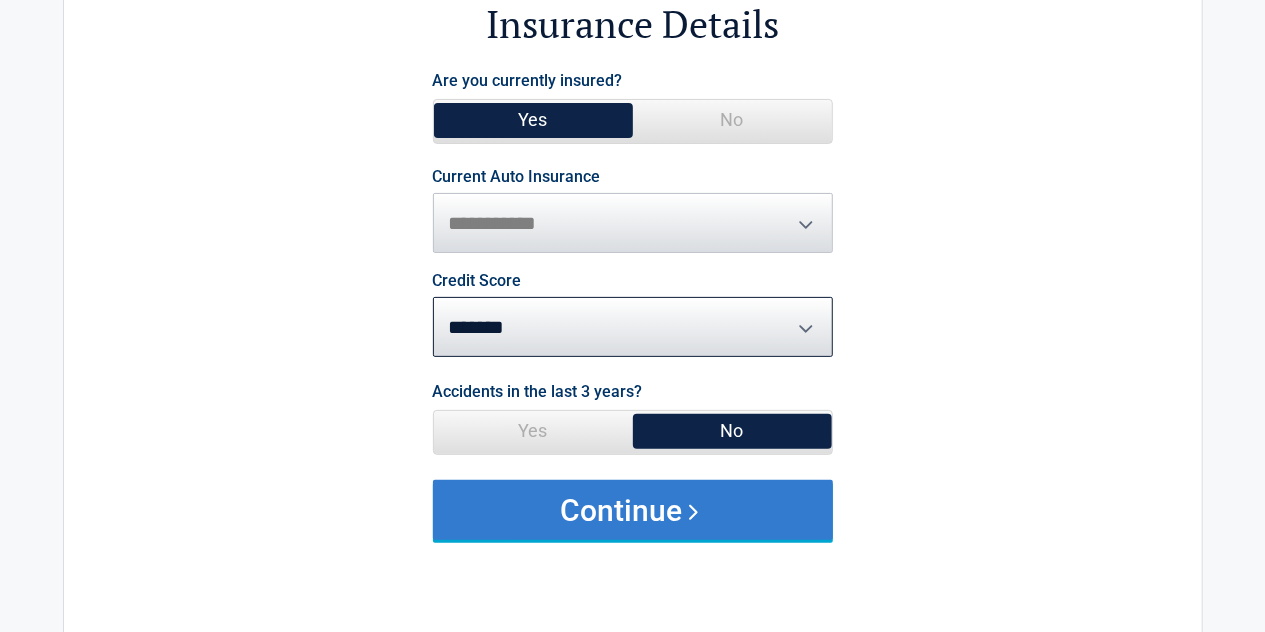 click on "Continue" at bounding box center [633, 510] 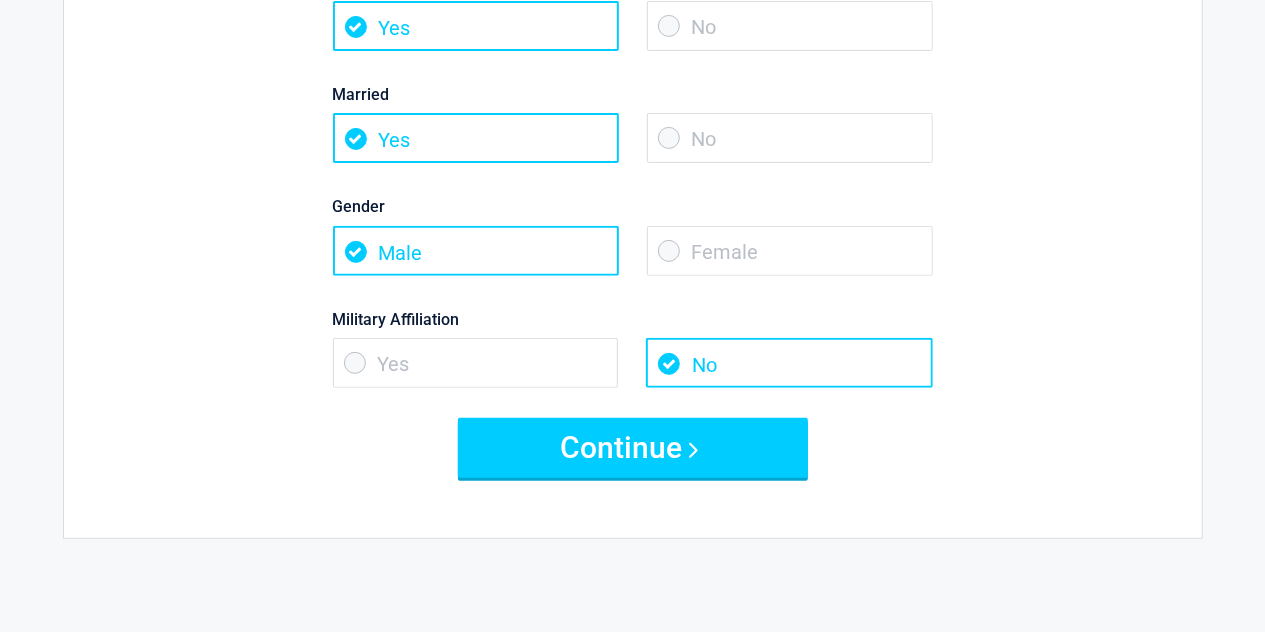 scroll, scrollTop: 277, scrollLeft: 0, axis: vertical 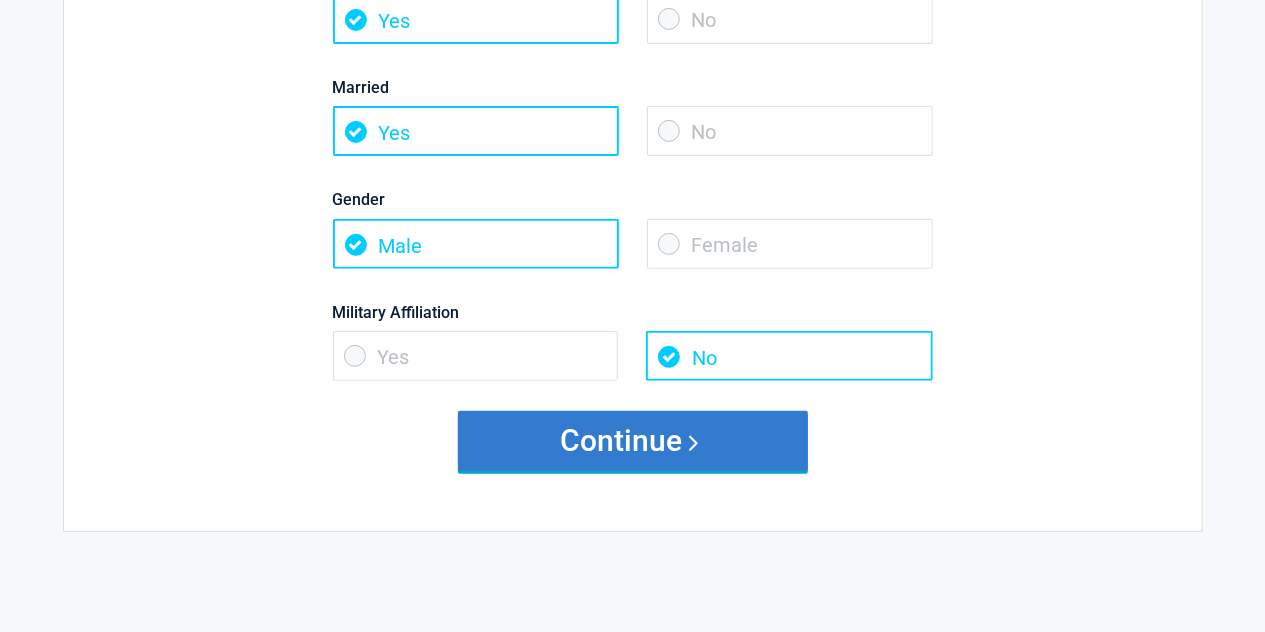click on "Continue" at bounding box center [633, 441] 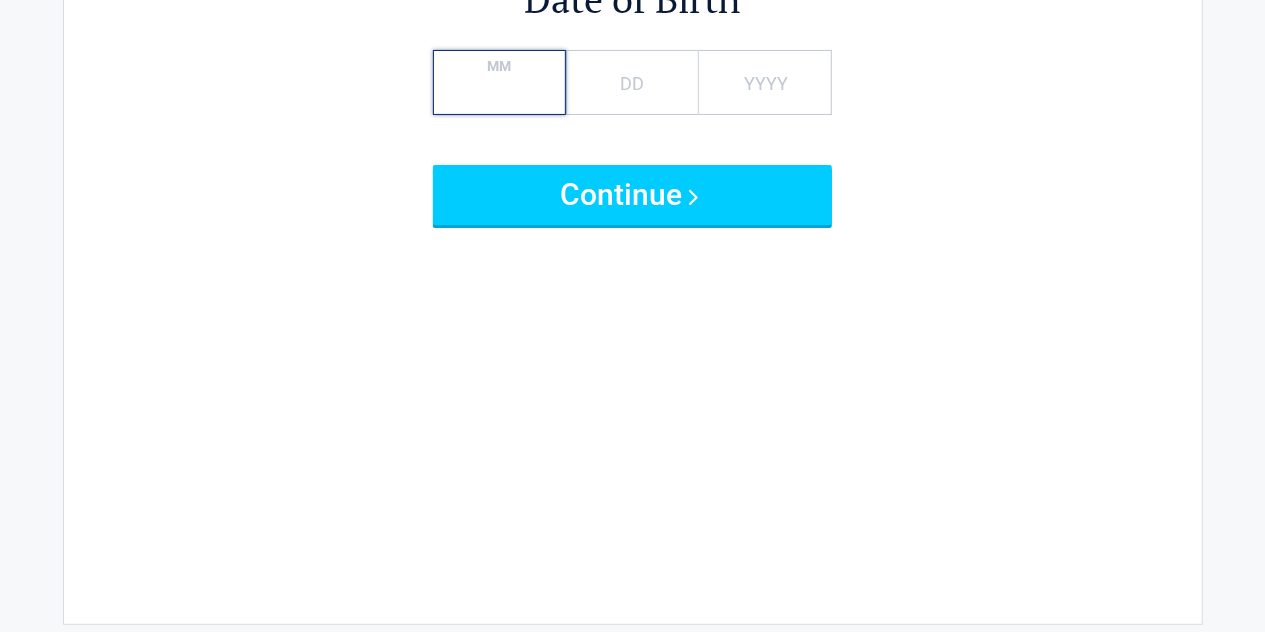 scroll, scrollTop: 0, scrollLeft: 0, axis: both 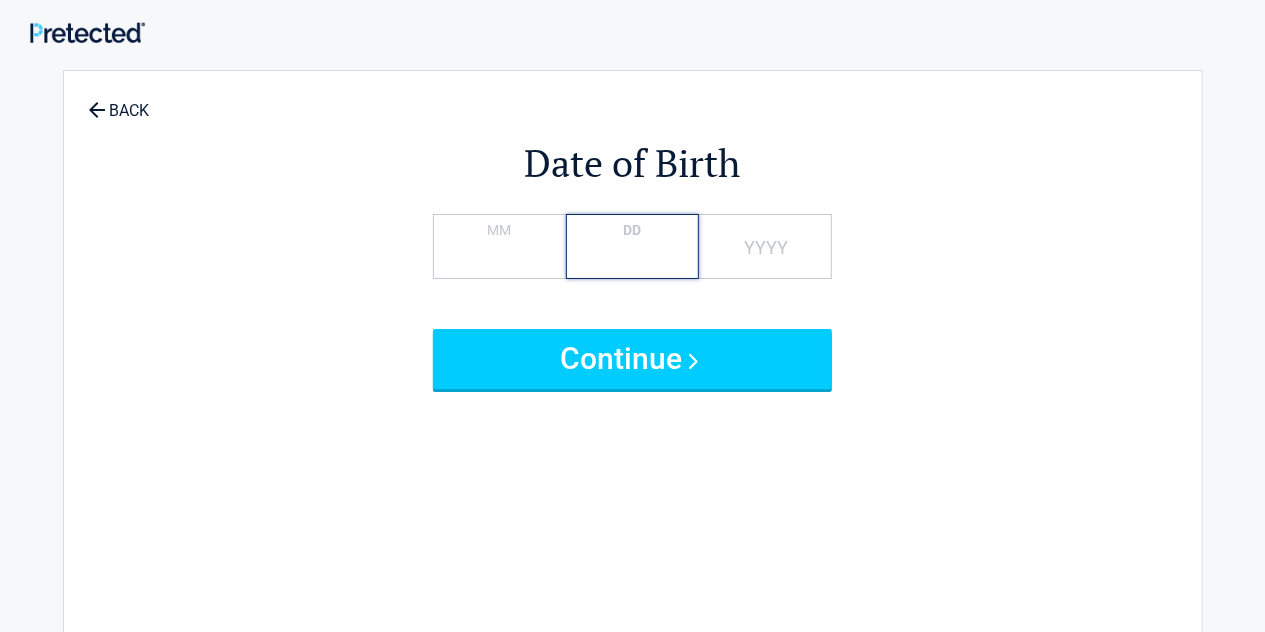 type on "*" 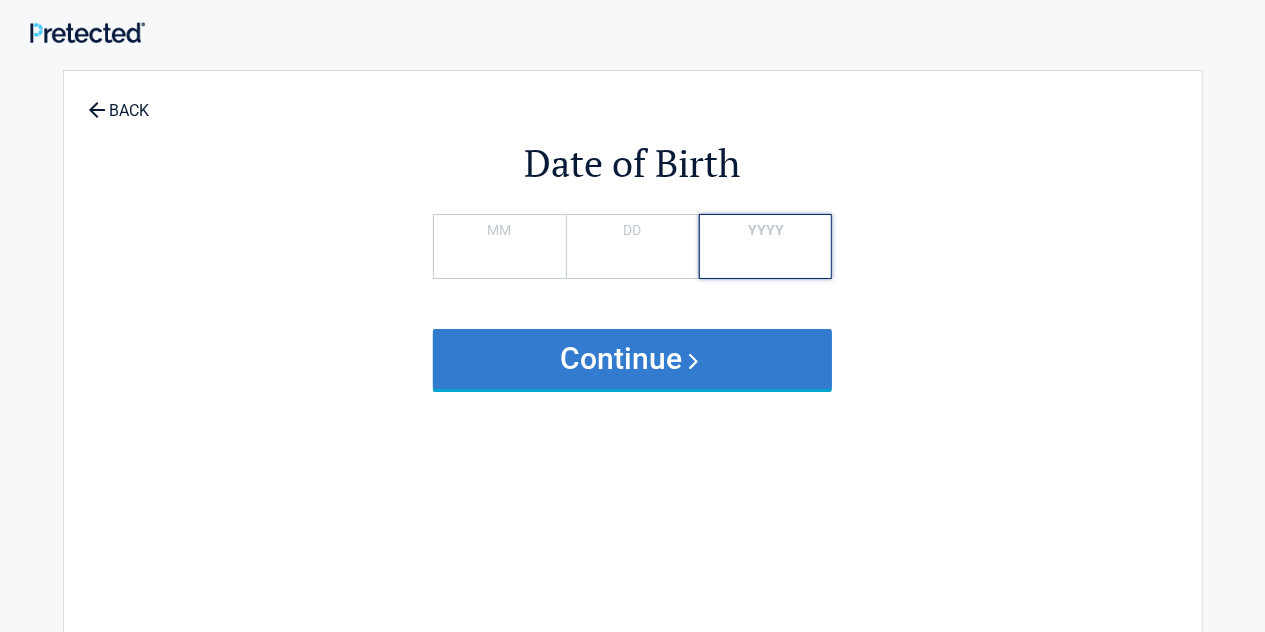 type on "****" 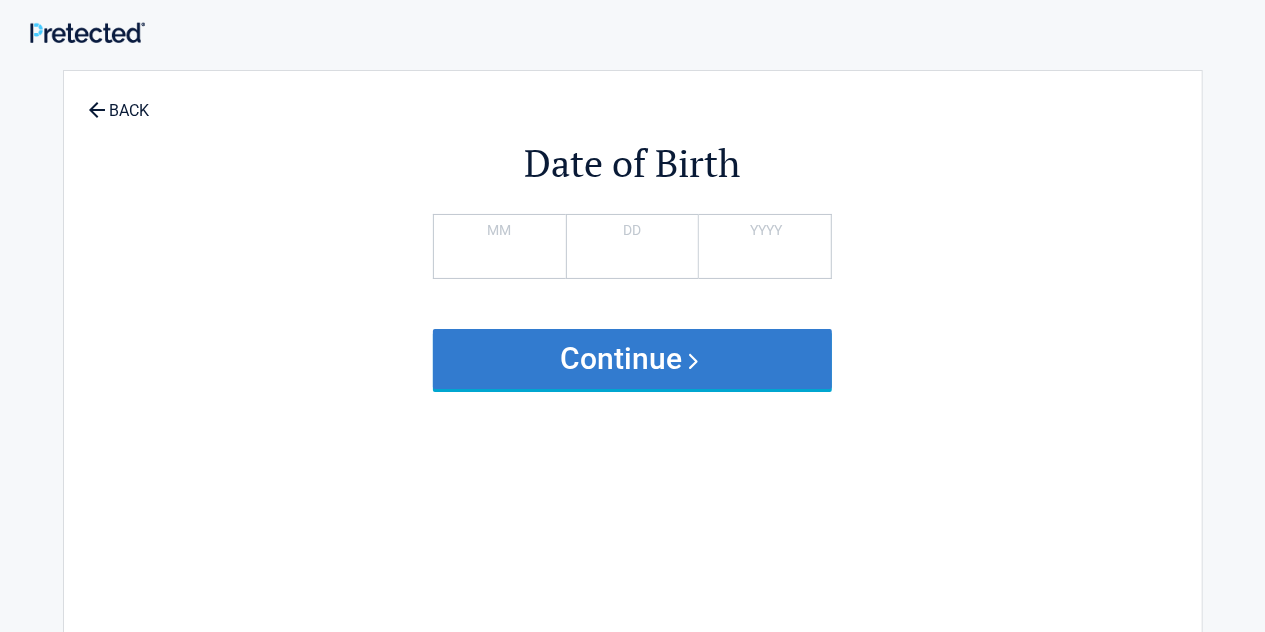 click on "Continue" at bounding box center [633, 359] 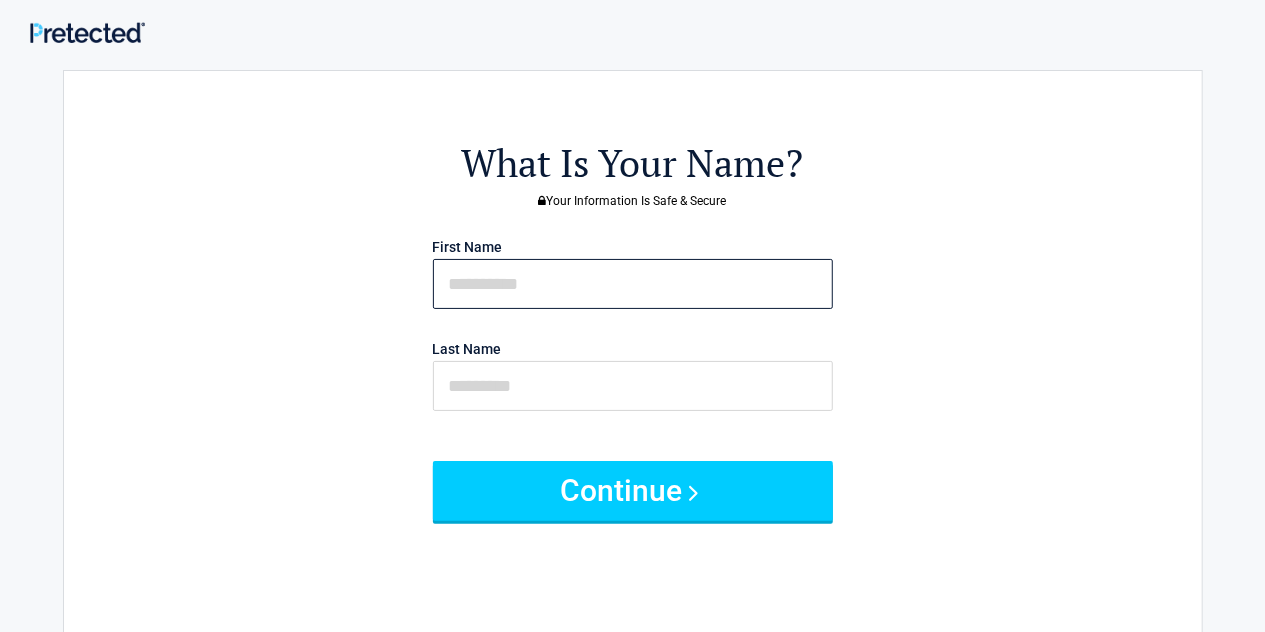 click at bounding box center [633, 284] 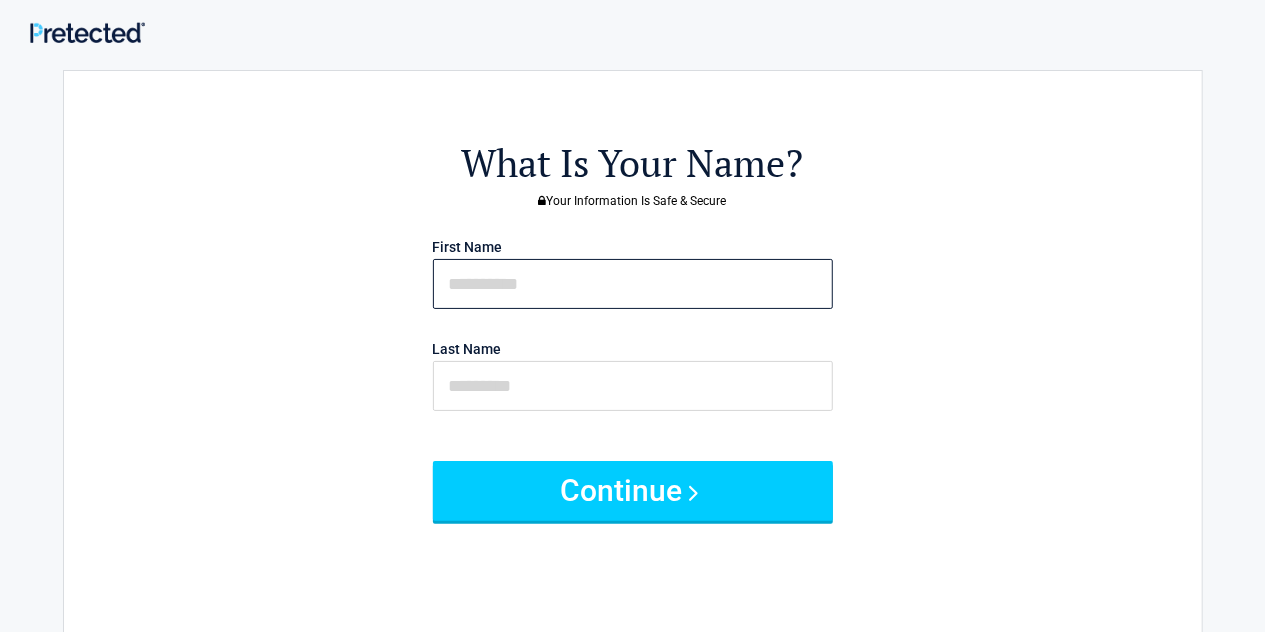 type on "****" 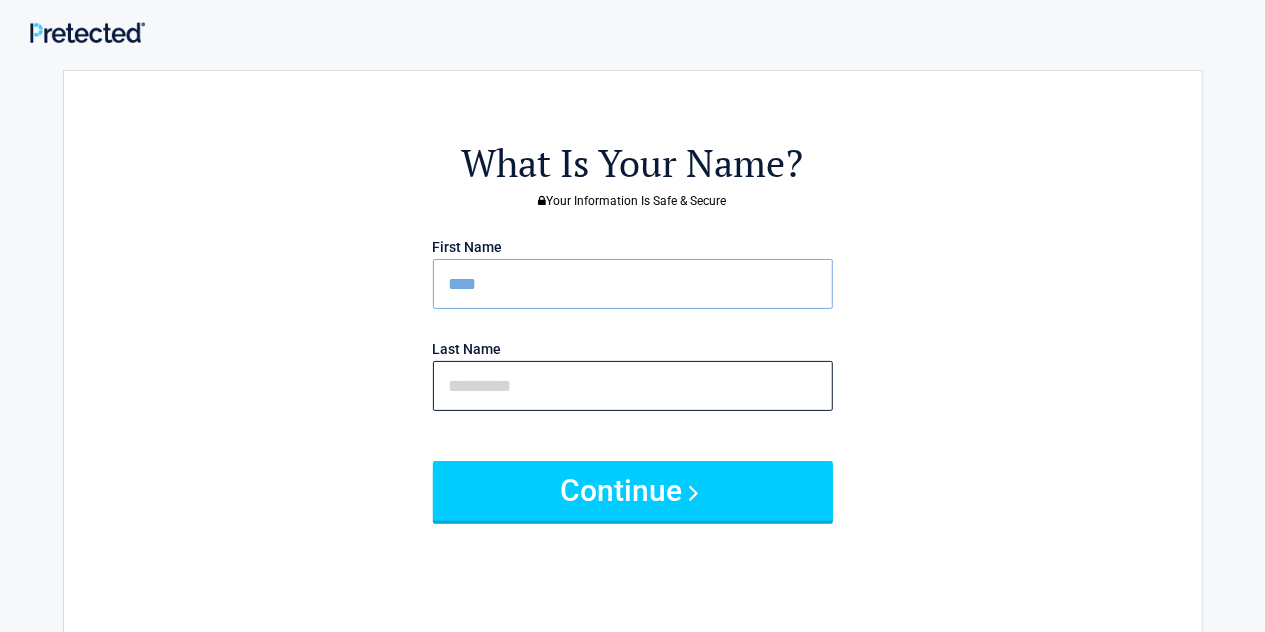 click at bounding box center (633, 386) 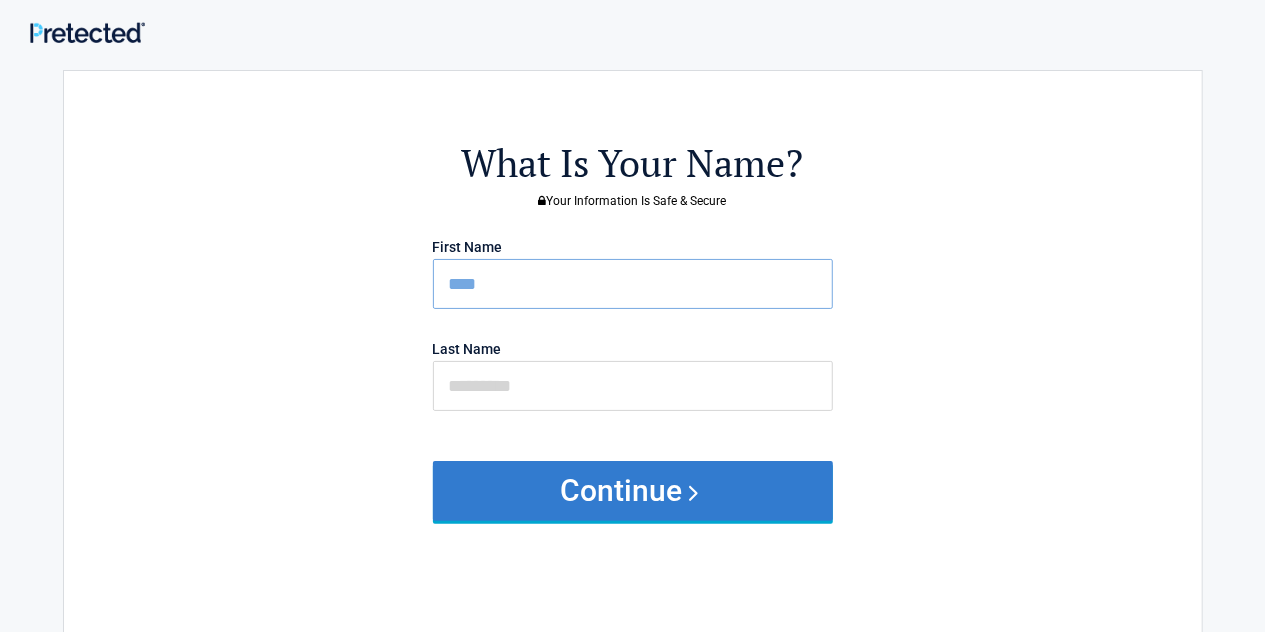 click on "Continue" at bounding box center (633, 491) 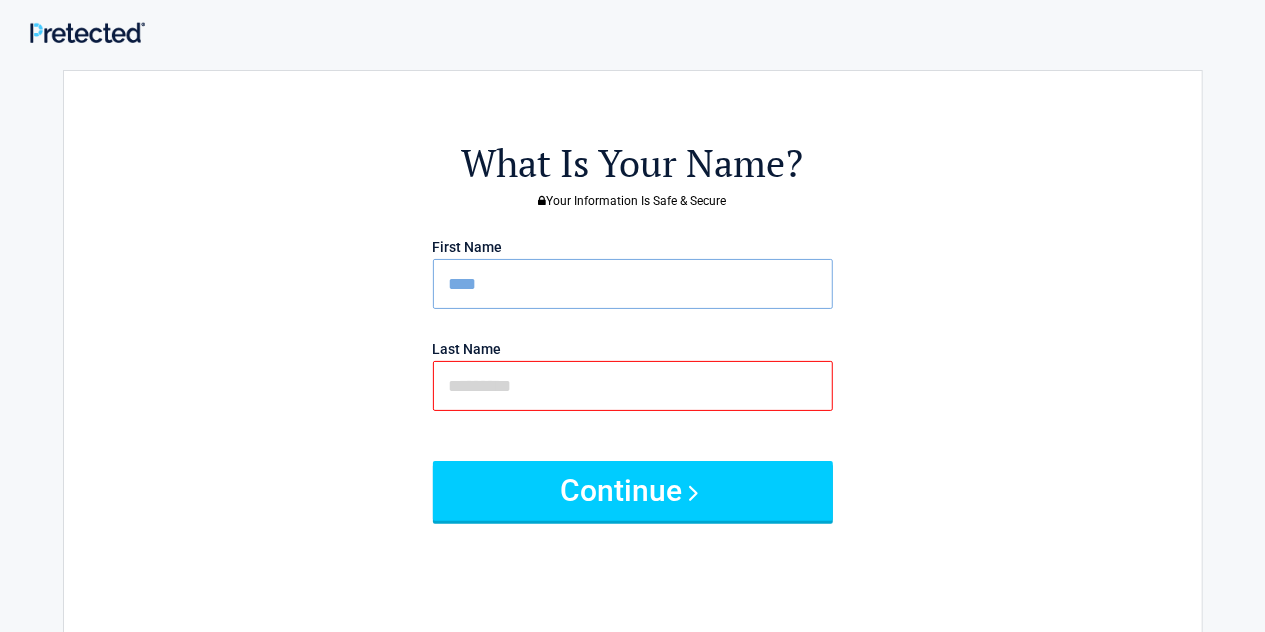 type on "****" 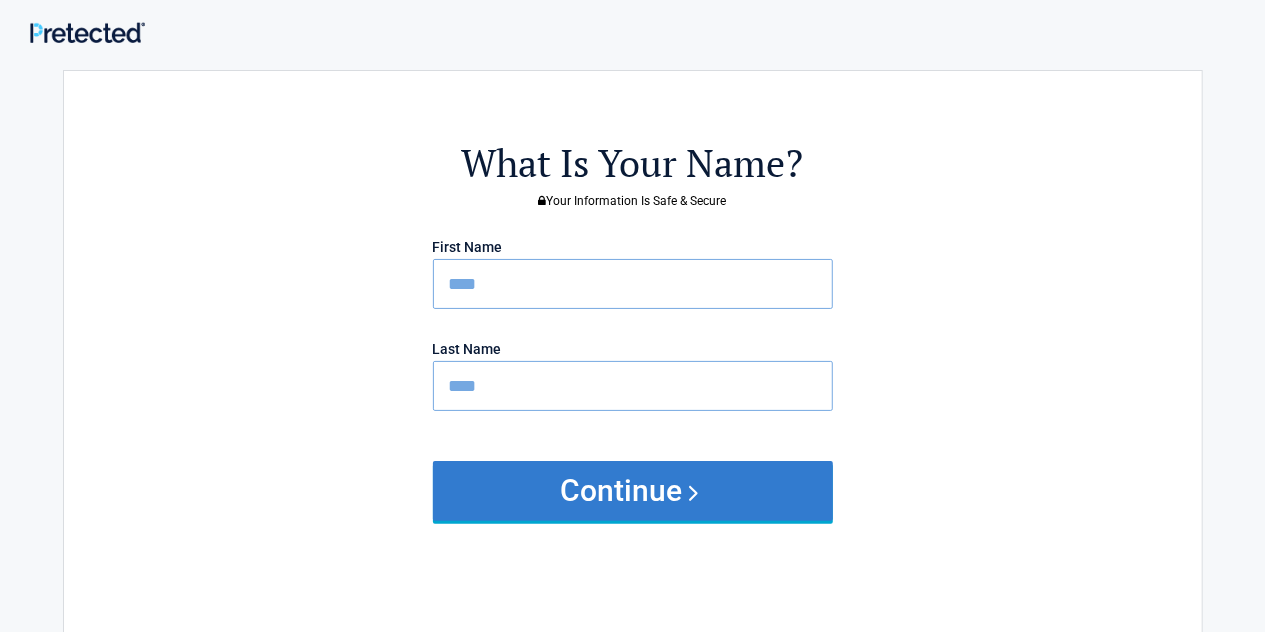 click on "Continue" at bounding box center [633, 491] 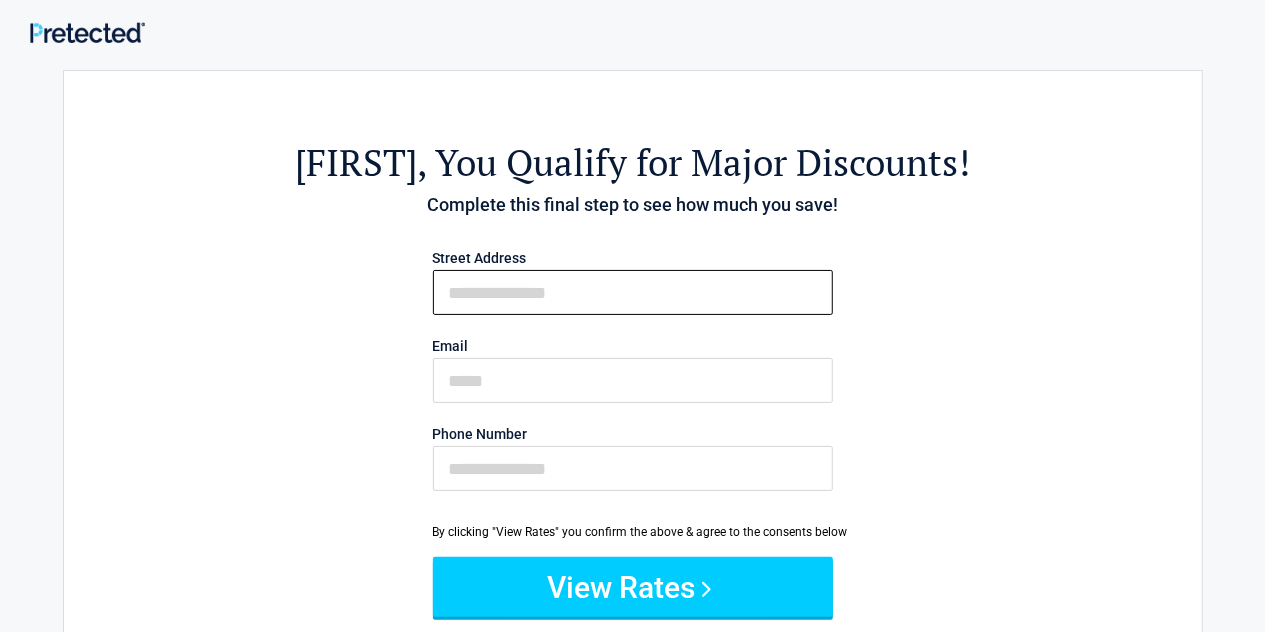 click on "First Name" at bounding box center (633, 292) 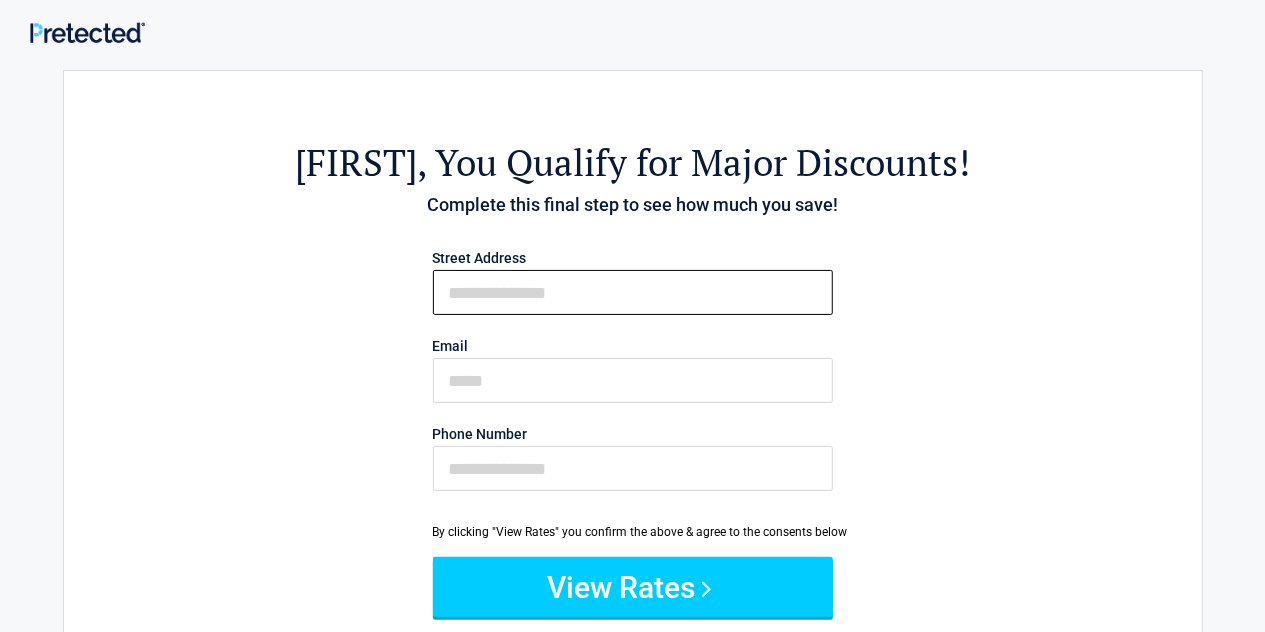 type on "**********" 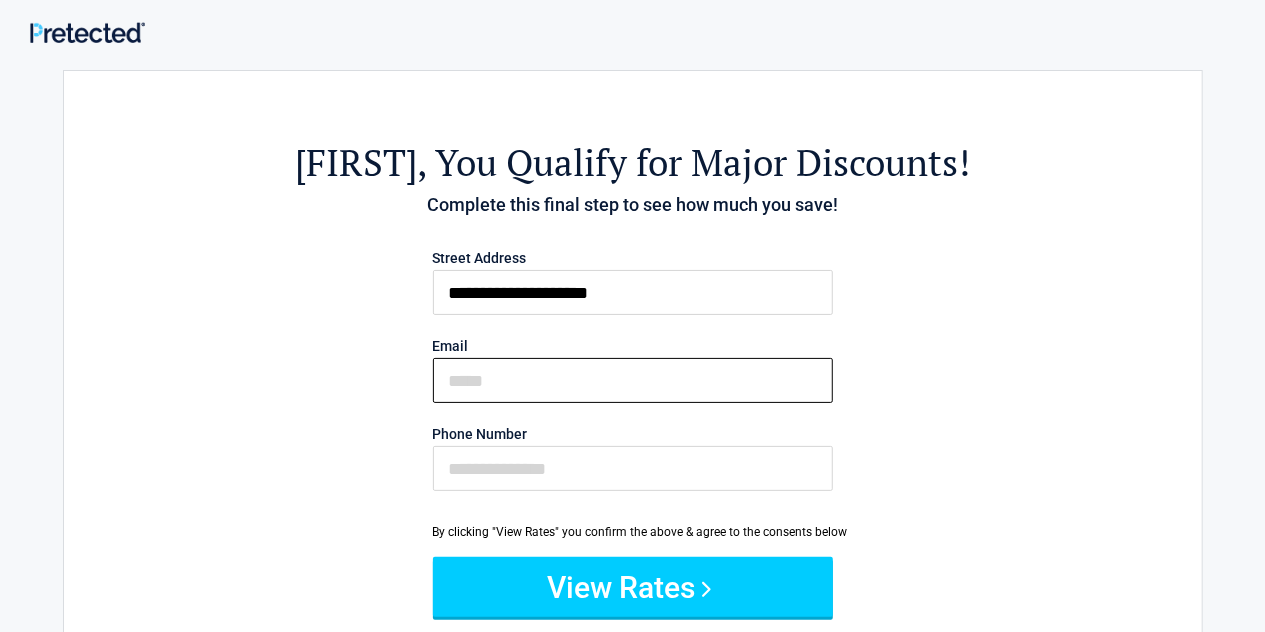 type on "**********" 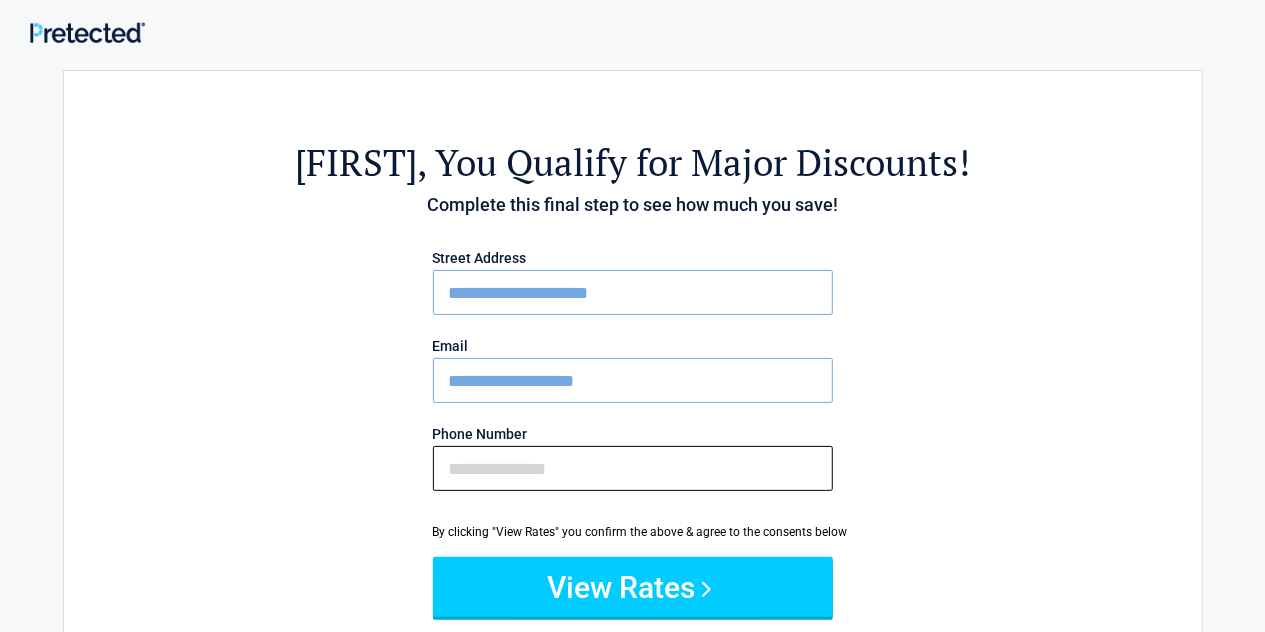 click on "Phone Number" at bounding box center [633, 468] 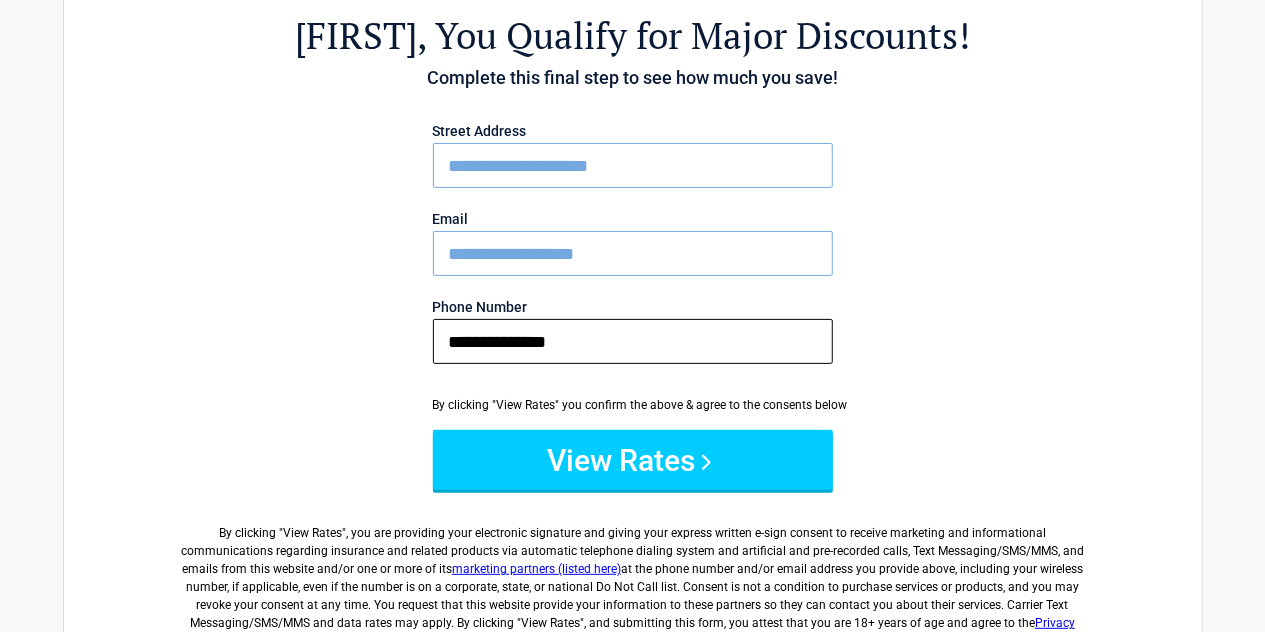 scroll, scrollTop: 161, scrollLeft: 0, axis: vertical 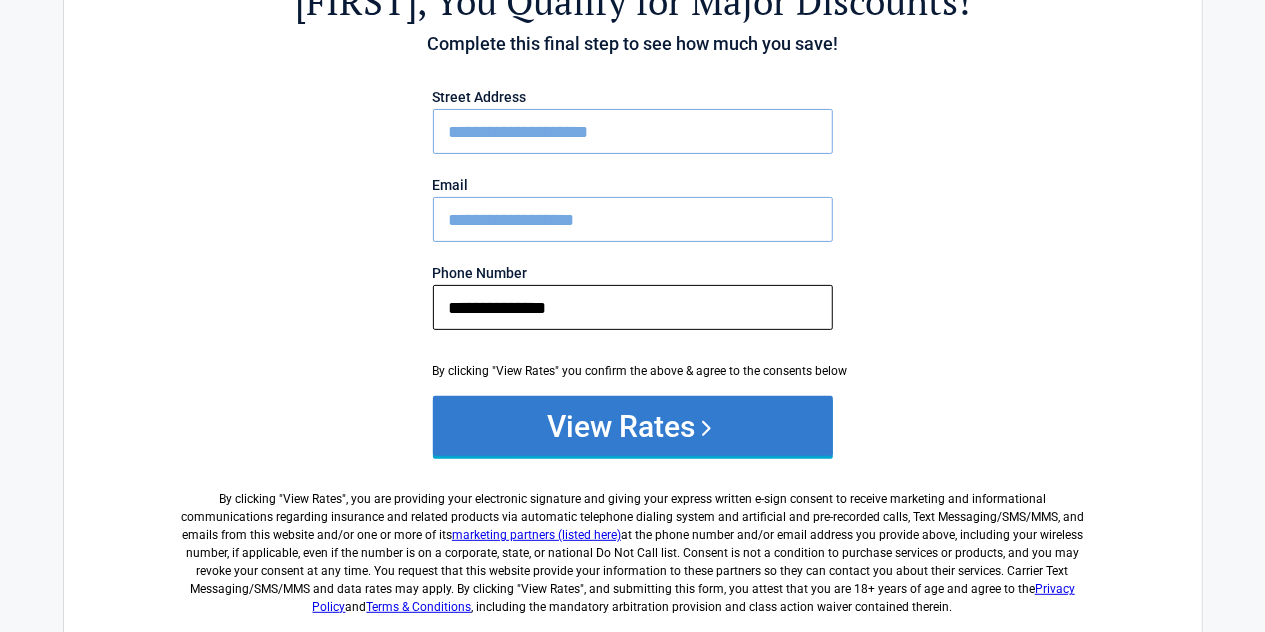 type on "**********" 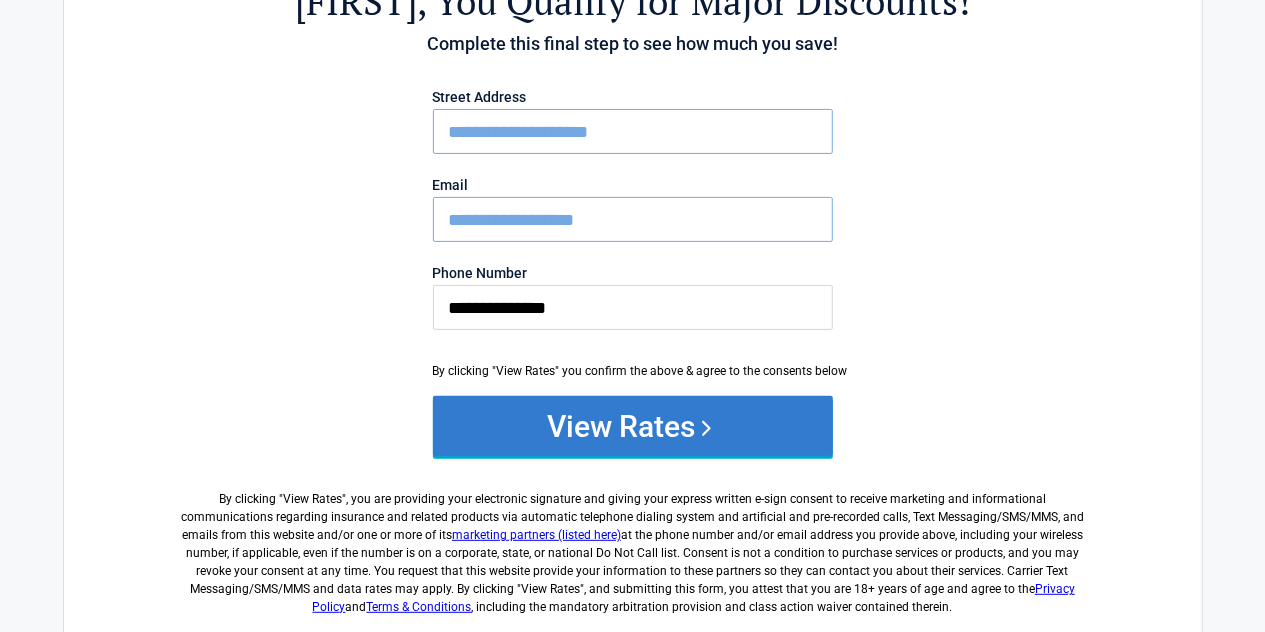 click on "View Rates" at bounding box center [633, 426] 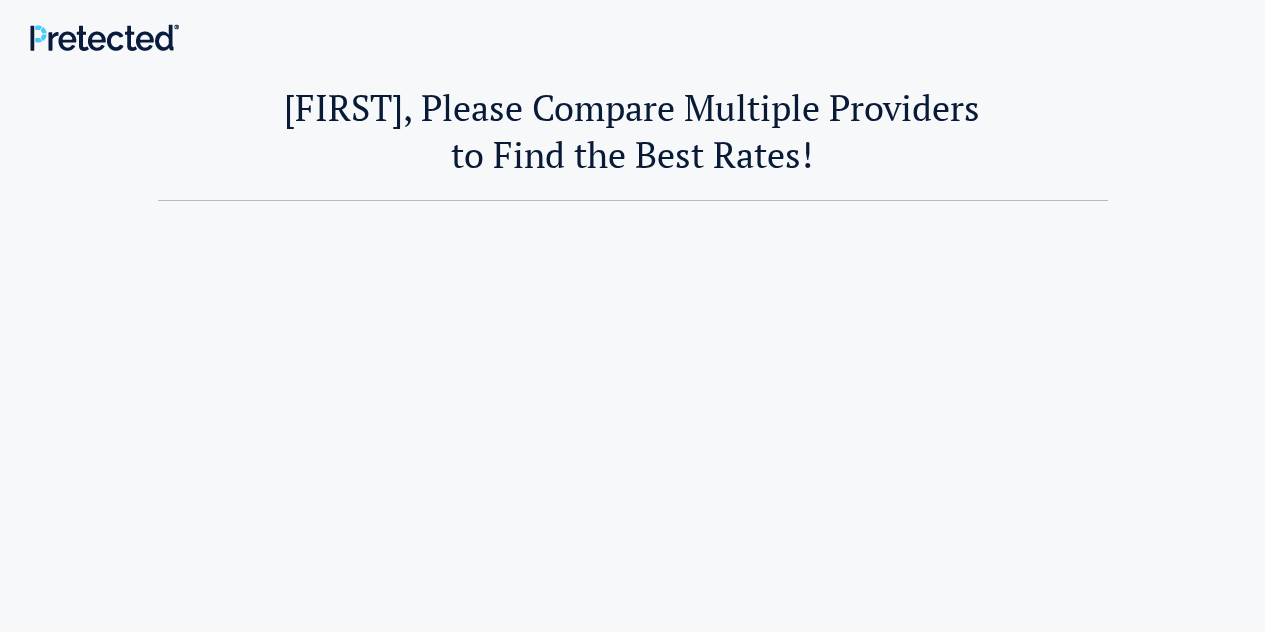 scroll, scrollTop: 0, scrollLeft: 0, axis: both 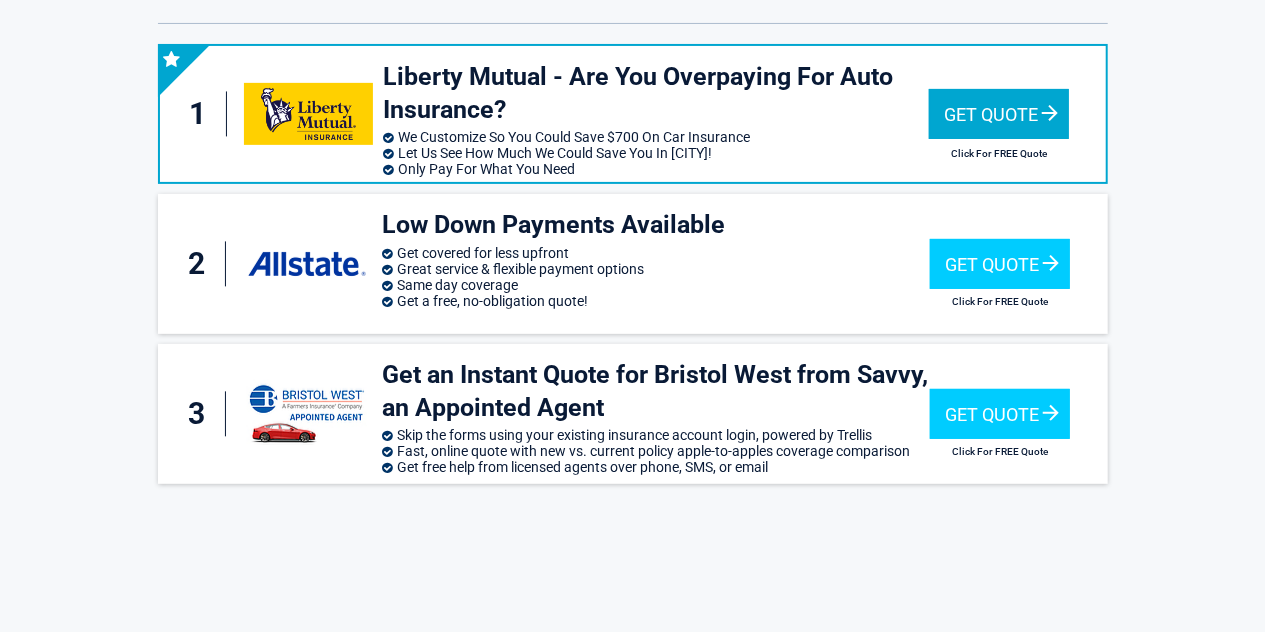 click on "Get Quote" at bounding box center [999, 114] 